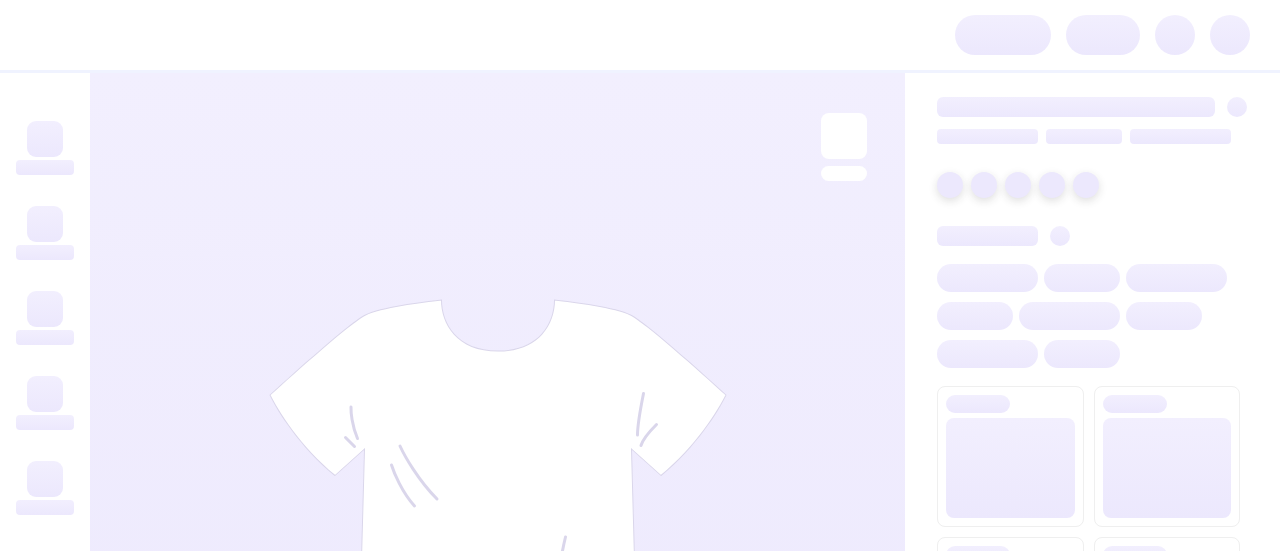 scroll, scrollTop: 0, scrollLeft: 0, axis: both 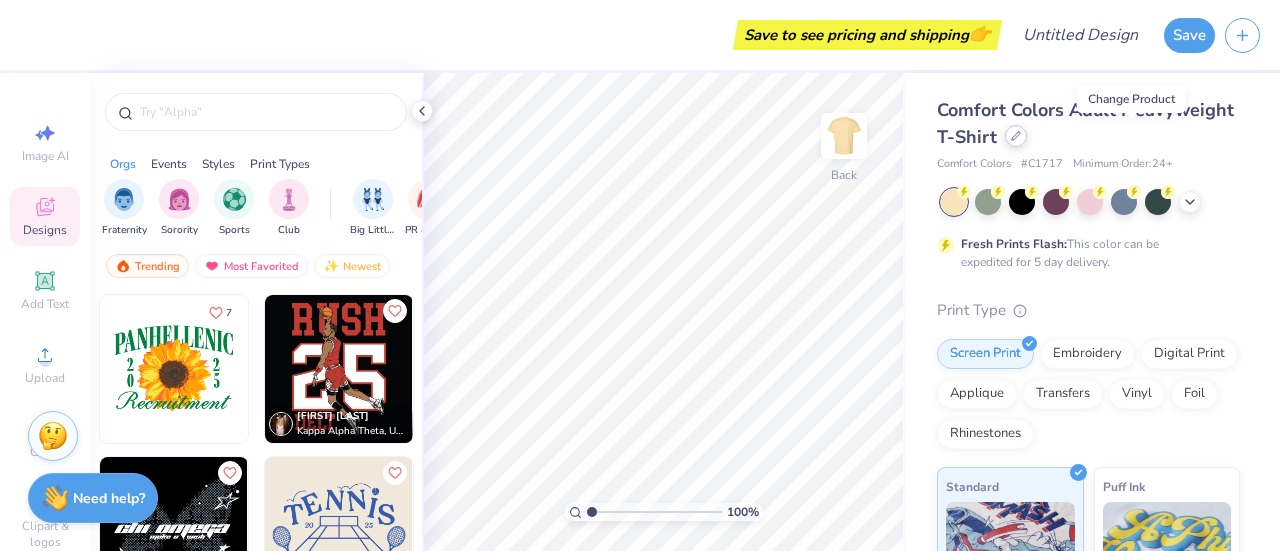 click 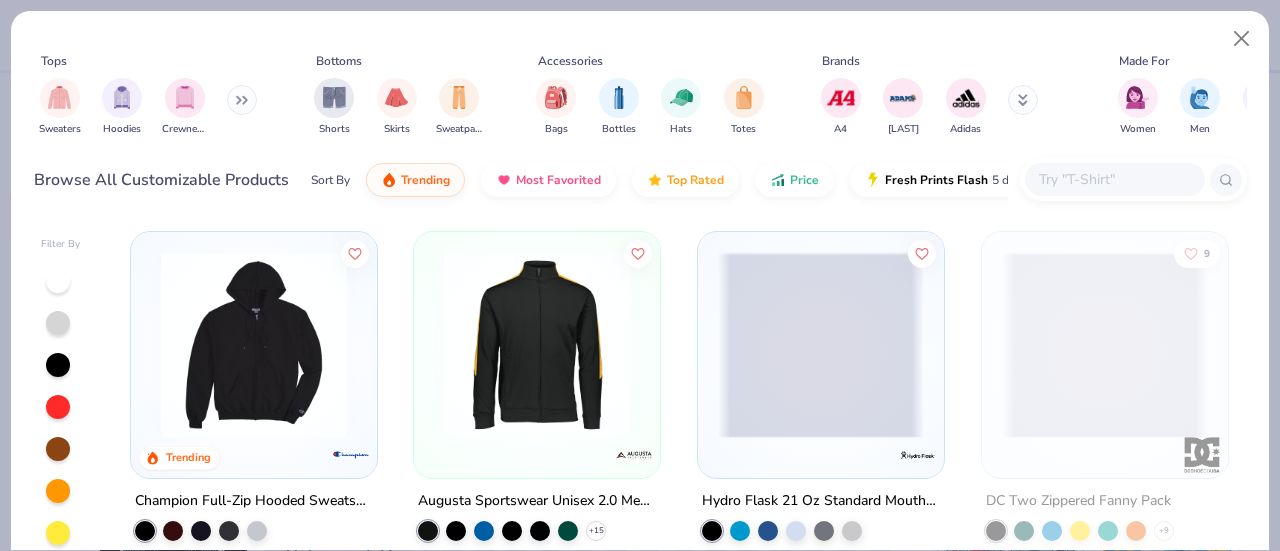 click at bounding box center [1114, 179] 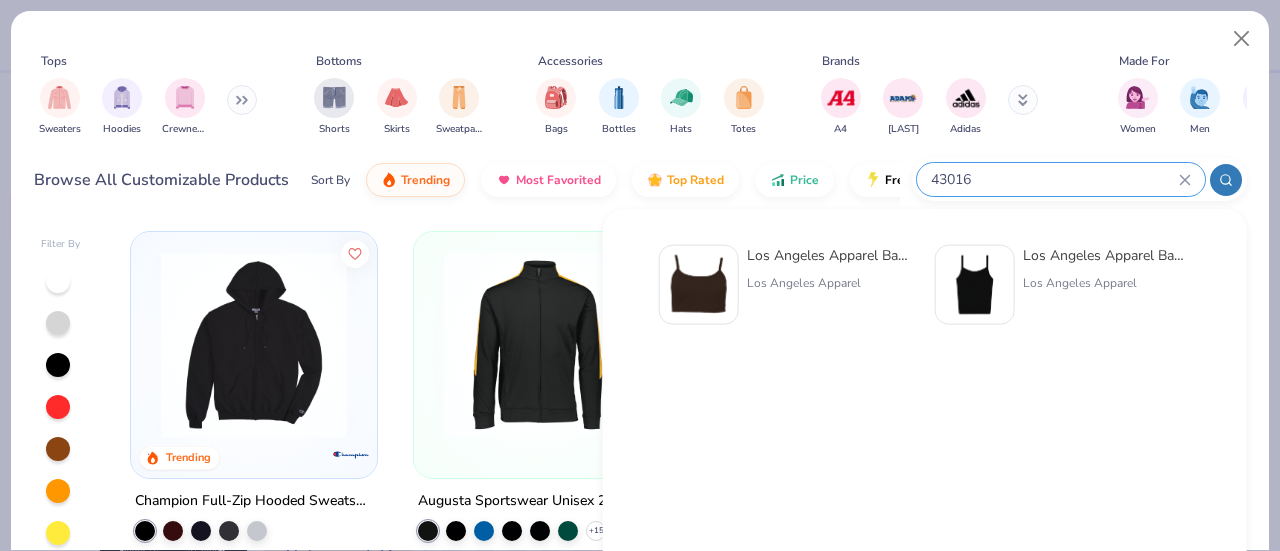 type on "43016" 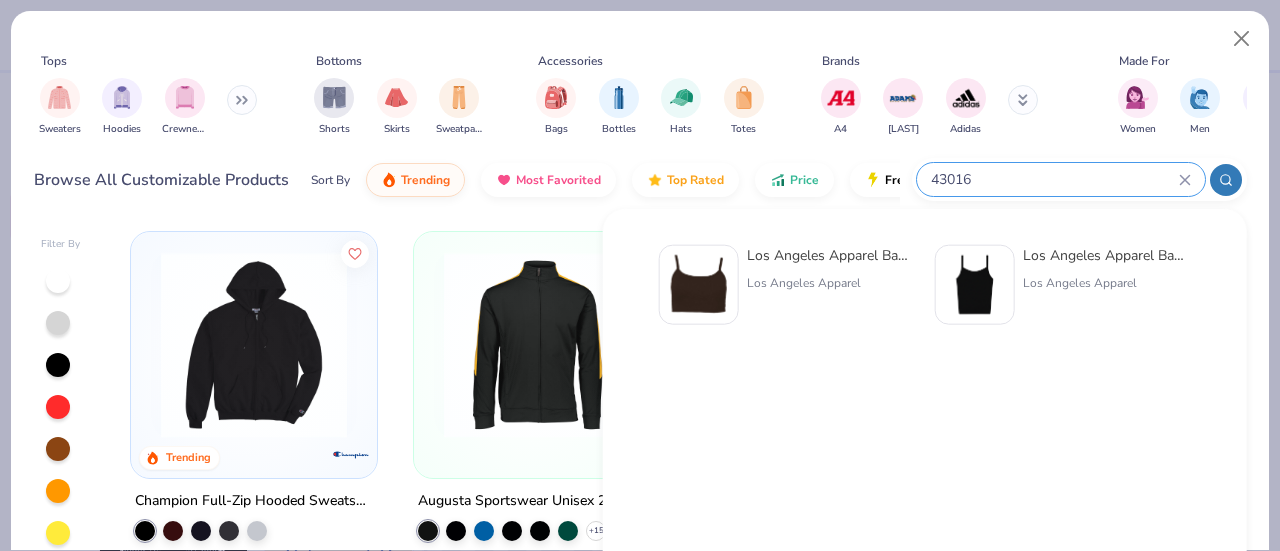 click on "Los Angeles Apparel Baby Rib Spaghetti Crop Tank Los Angeles Apparel Los Angeles Apparel Baby Rib Spaghetti Tank Los Angeles Apparel" at bounding box center (925, 287) 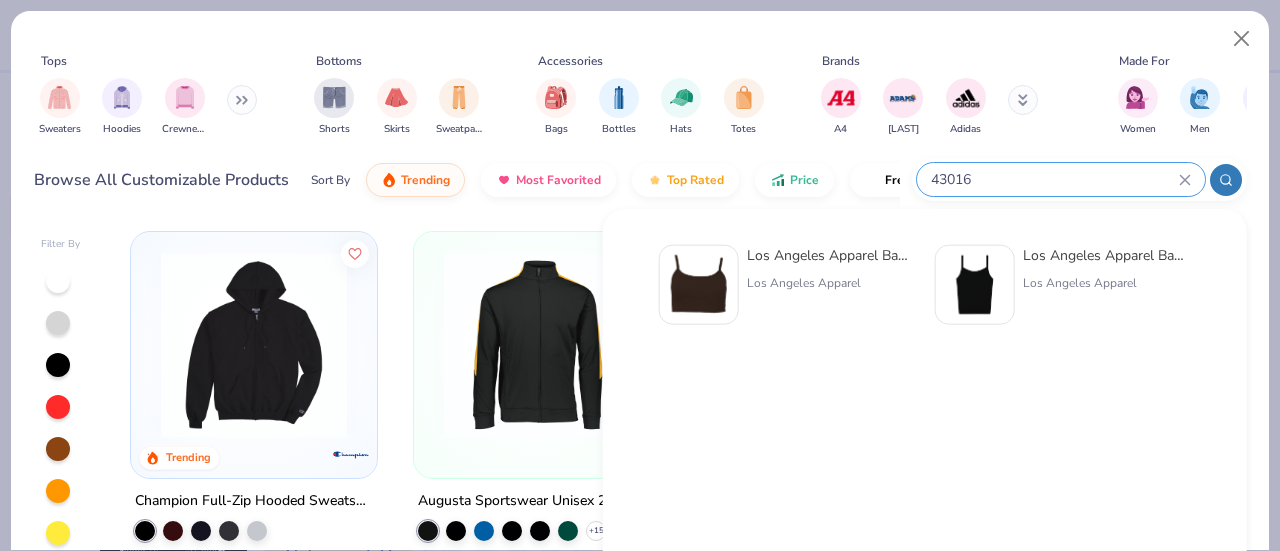 click on "Los Angeles Apparel Baby Rib Spaghetti Crop Tank" at bounding box center [831, 255] 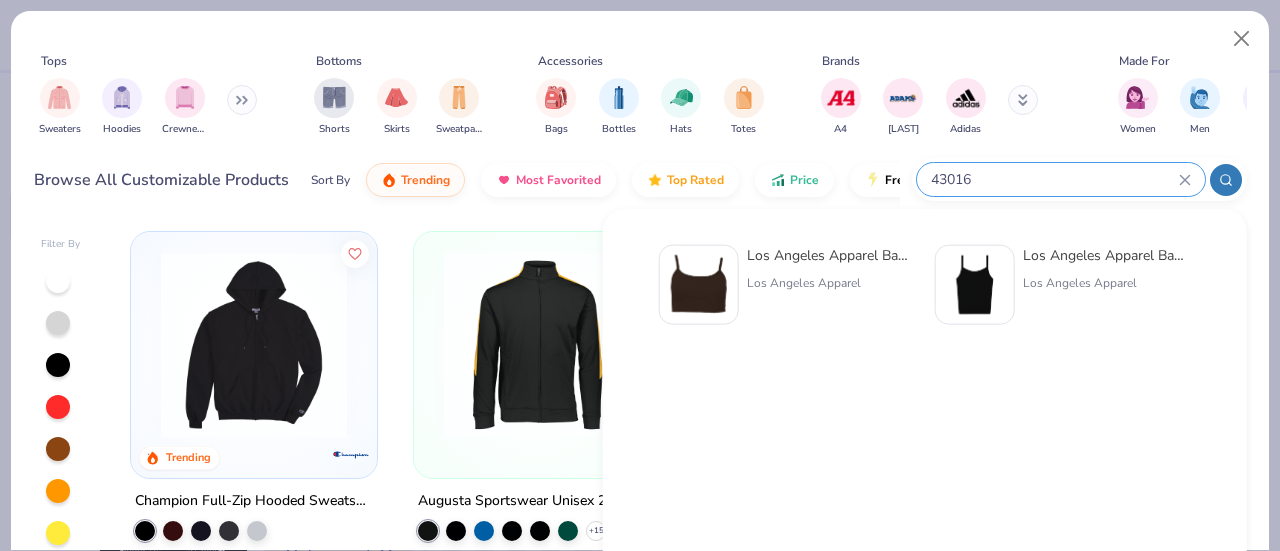 type 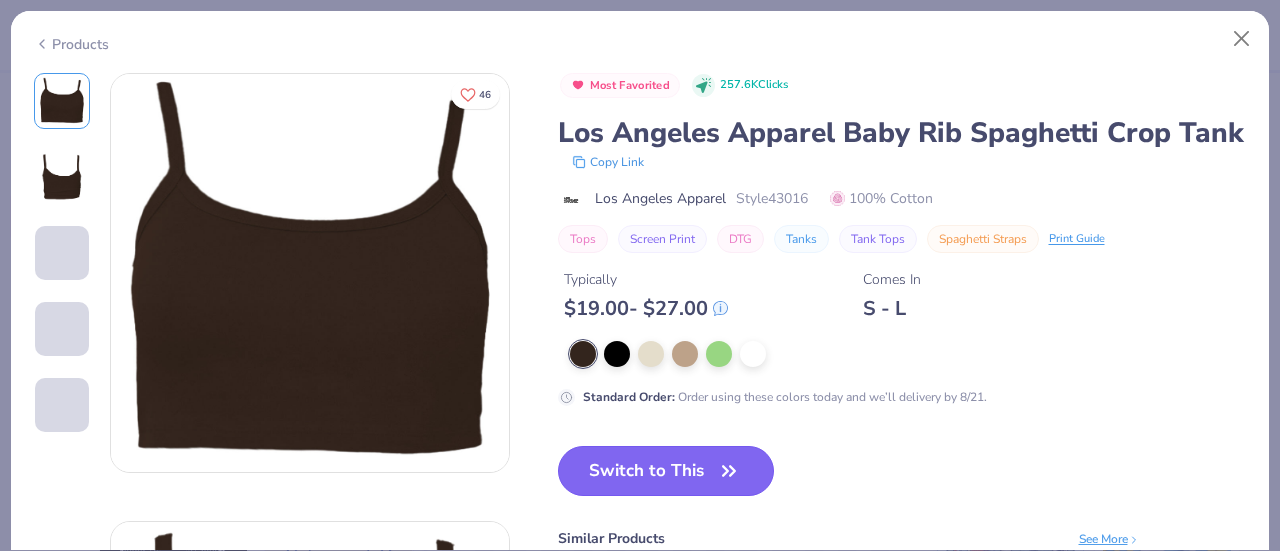click on "Switch to This" at bounding box center [666, 471] 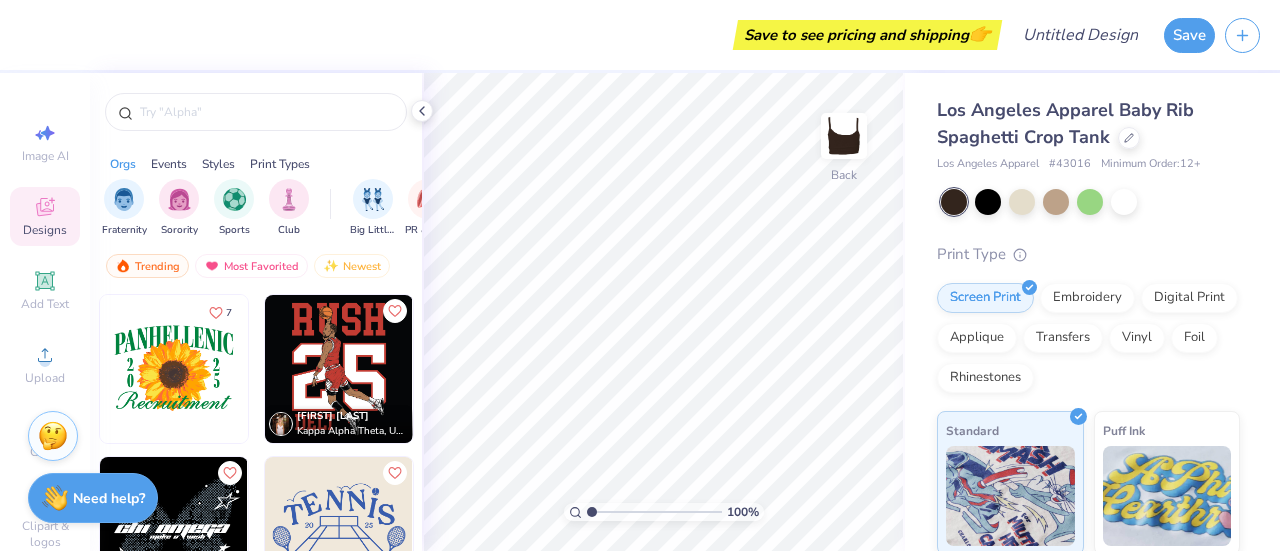 click at bounding box center [339, 369] 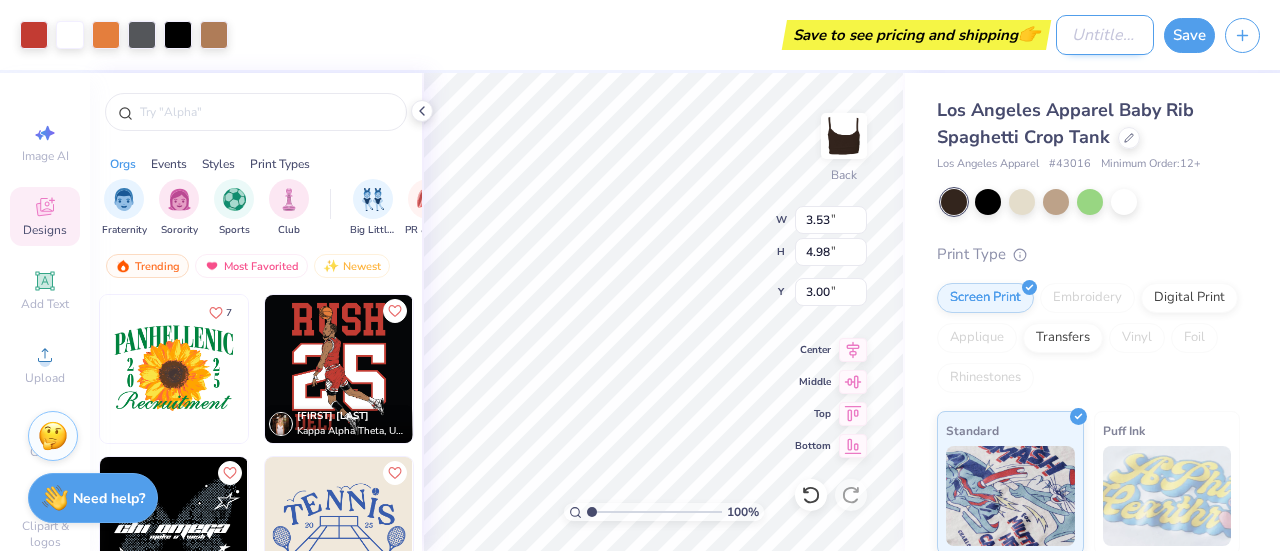 click on "Design Title" at bounding box center [1105, 35] 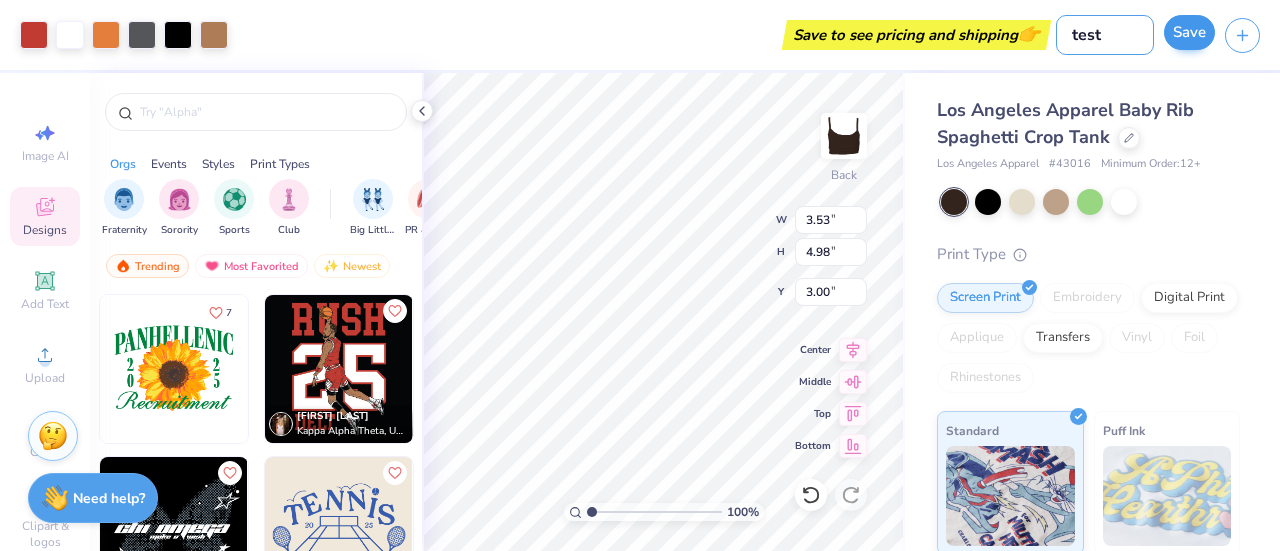 type on "test" 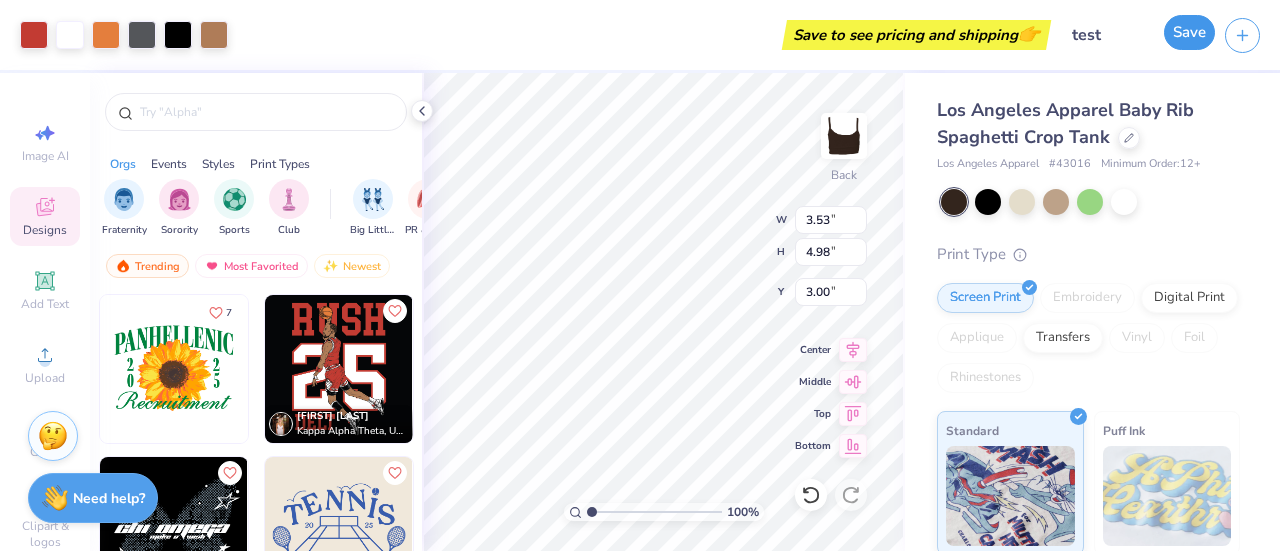 click on "Save" at bounding box center (1189, 32) 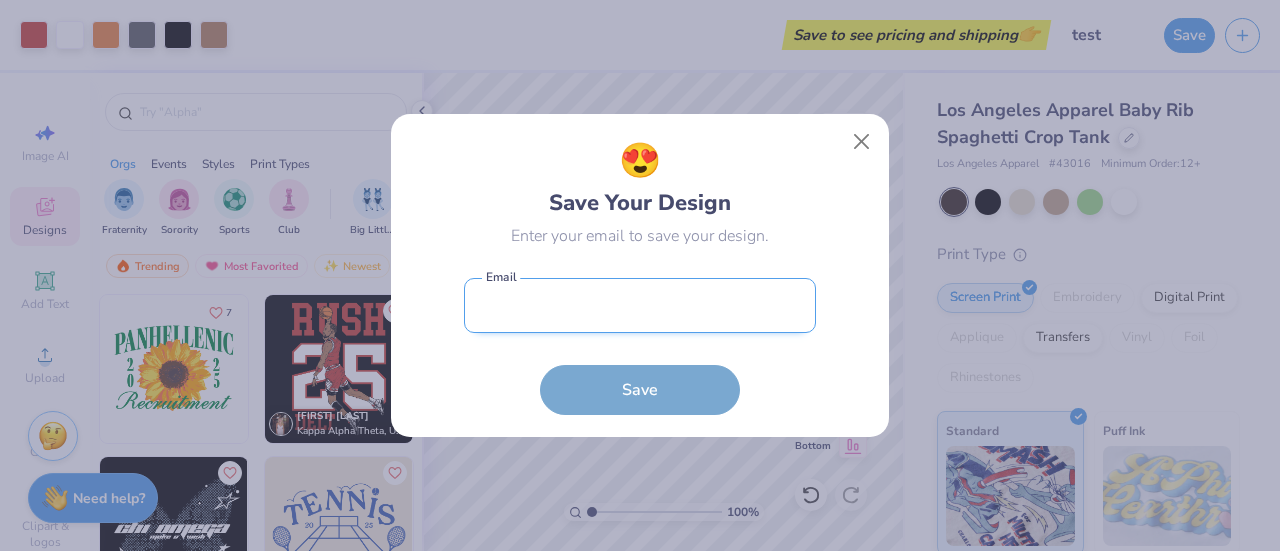 click at bounding box center [640, 305] 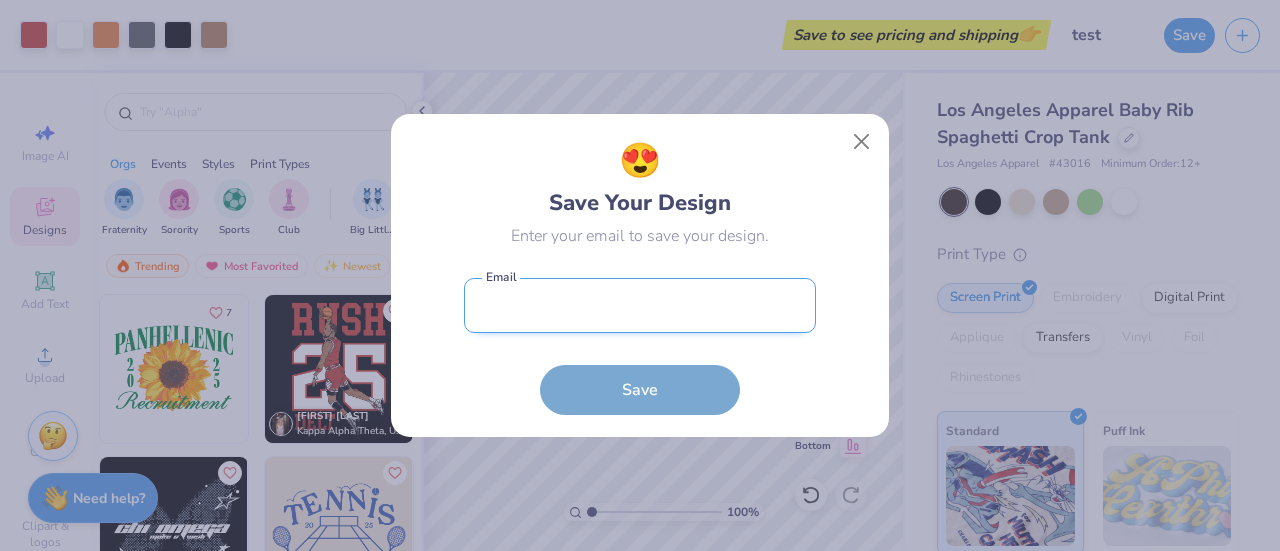 type on "[EMAIL]" 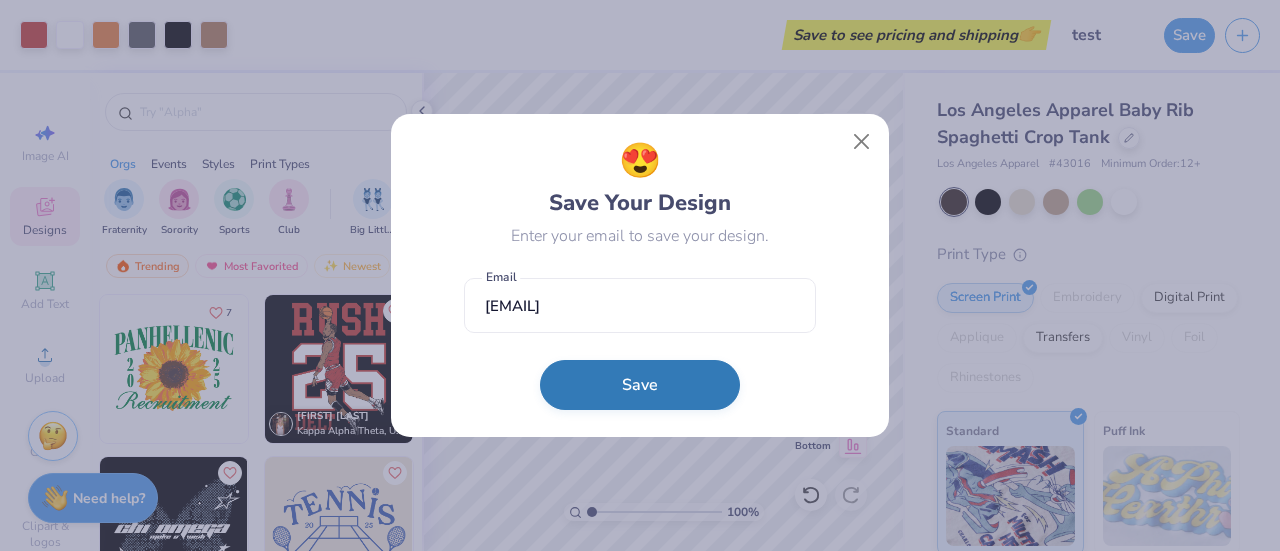 click on "Save" at bounding box center (640, 385) 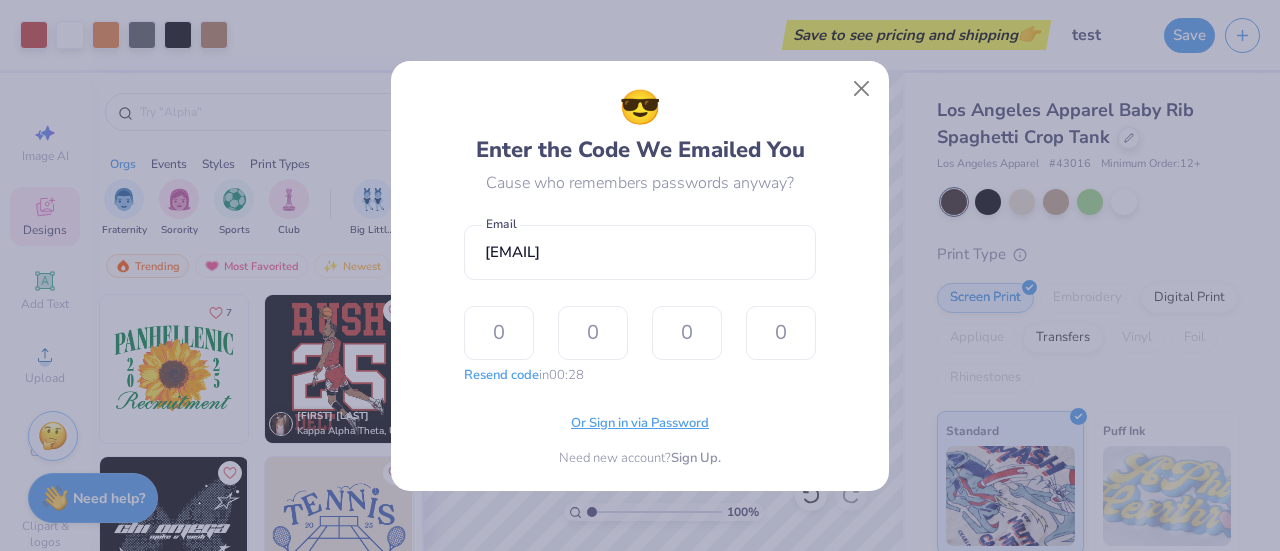 click on "Or Sign in via Password" at bounding box center (640, 424) 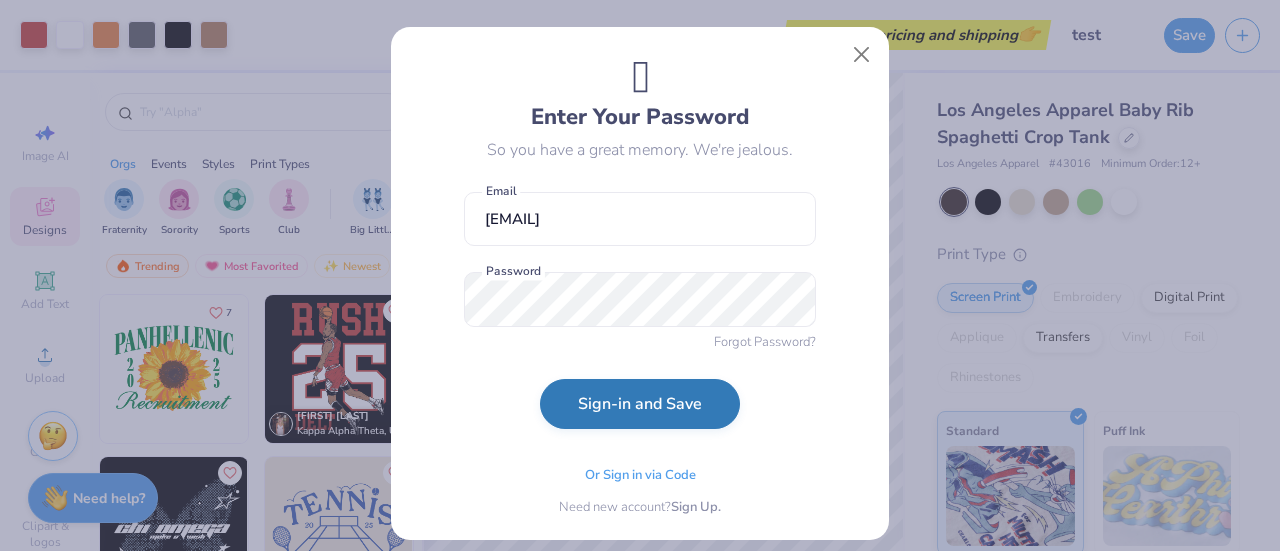 click on "Sign-in and Save" at bounding box center [640, 404] 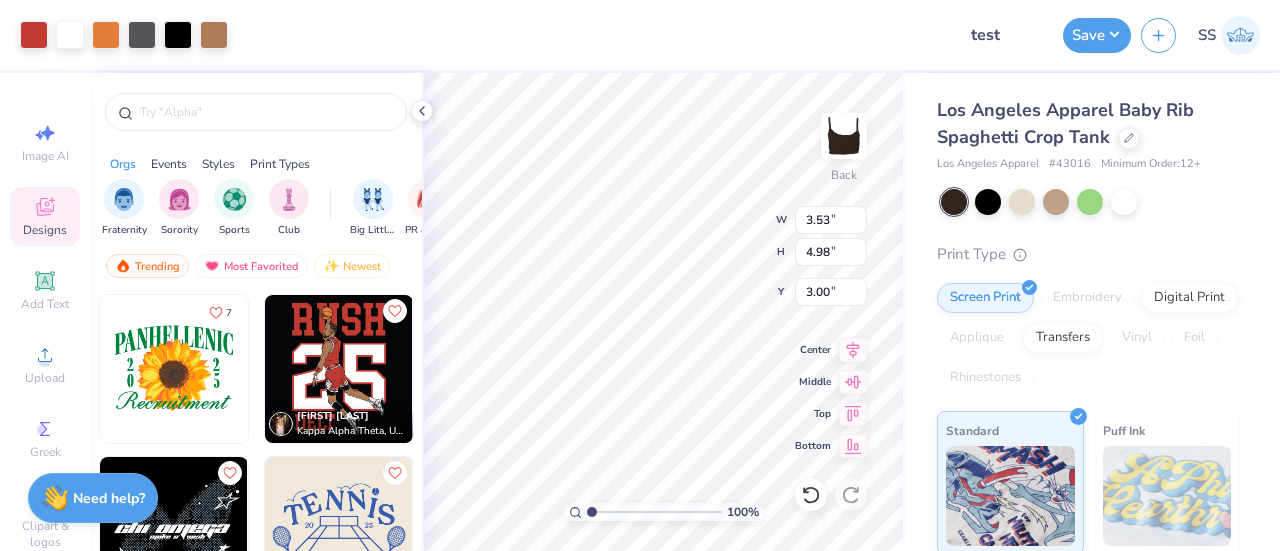 type on "12" 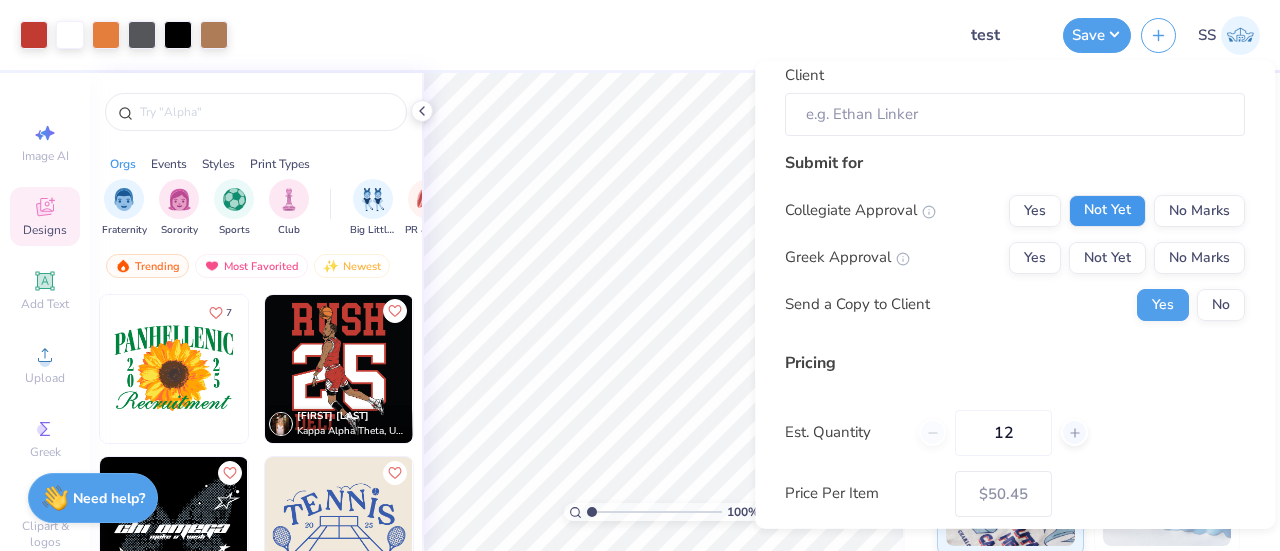 scroll, scrollTop: 192, scrollLeft: 0, axis: vertical 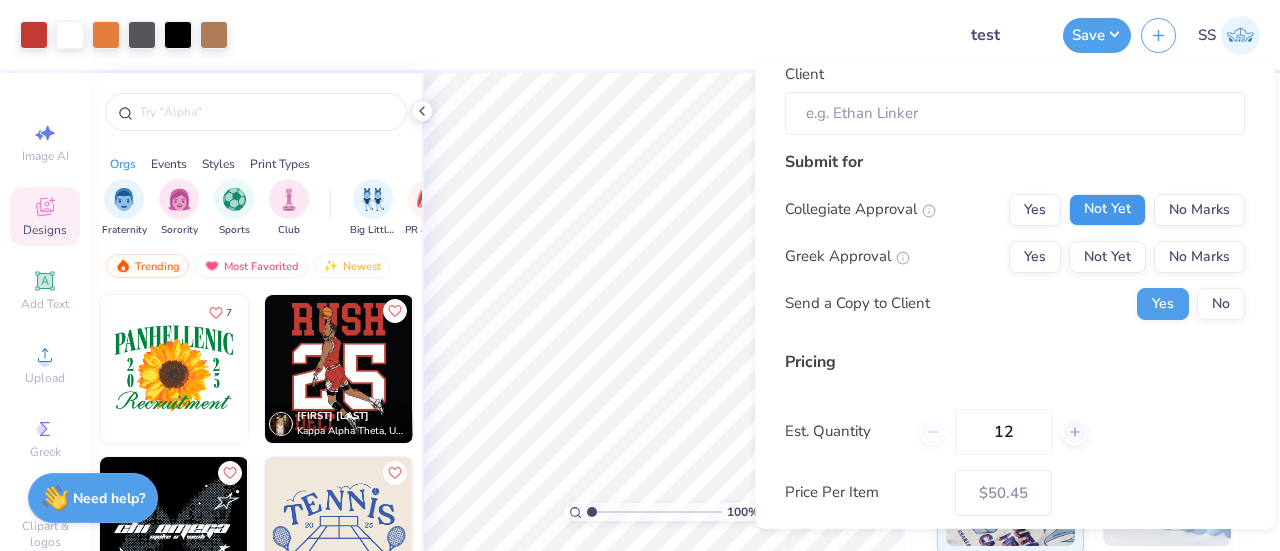 click on "Not Yet" at bounding box center (1107, 209) 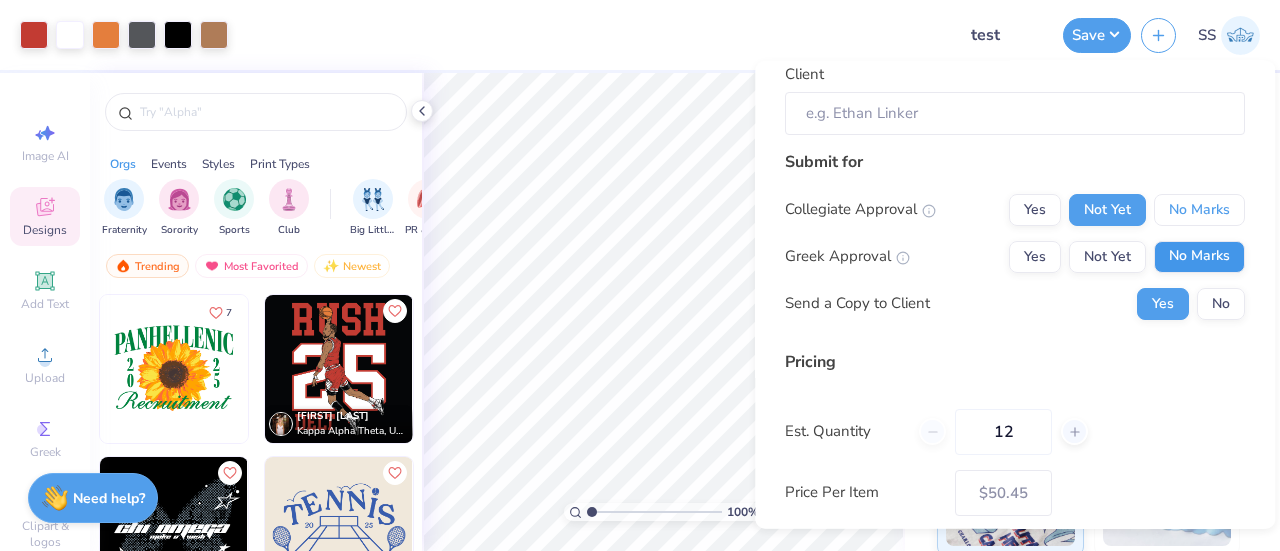 drag, startPoint x: 1158, startPoint y: 217, endPoint x: 1170, endPoint y: 255, distance: 39.849716 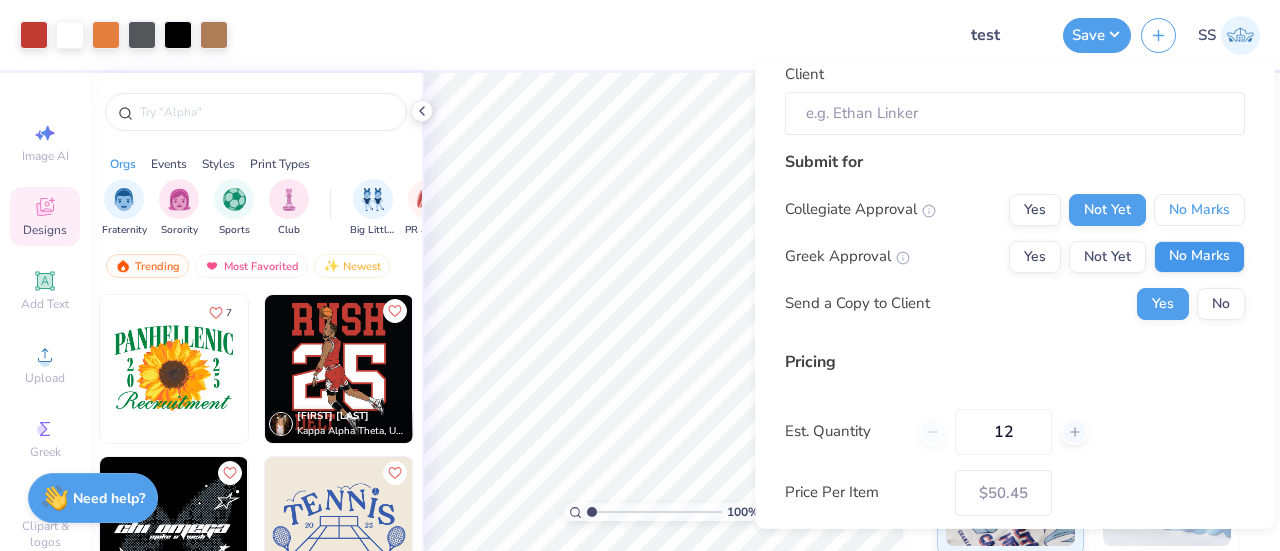 click on "Collegiate Approval Yes Not Yet No Marks Greek Approval Yes Not Yet No Marks Send a Copy to Client Yes No" at bounding box center (1015, 256) 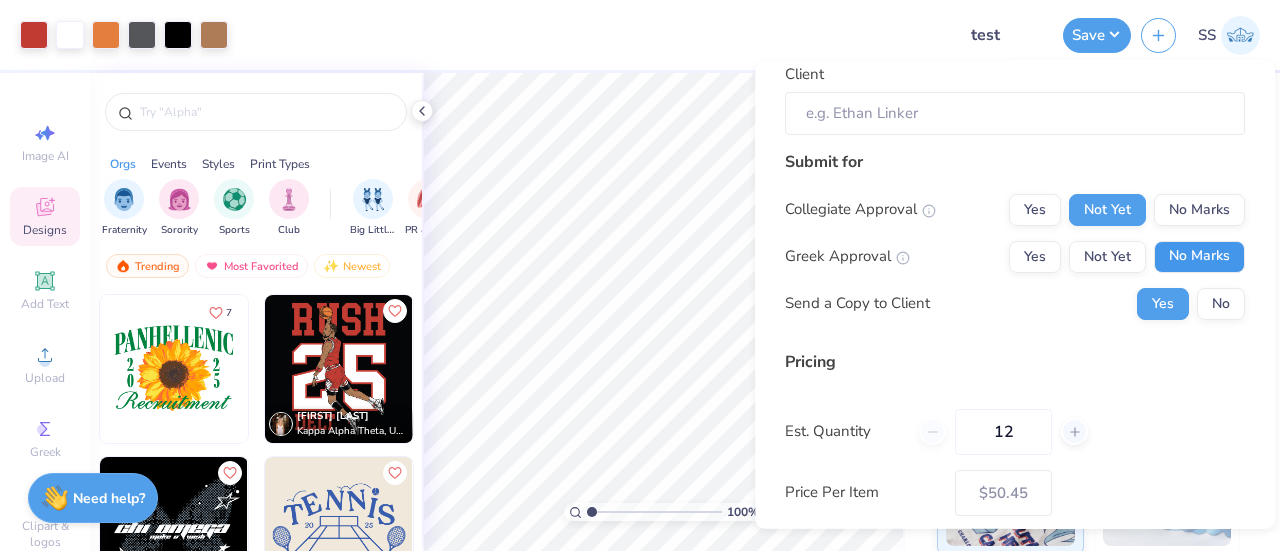 click on "No Marks" at bounding box center [1199, 256] 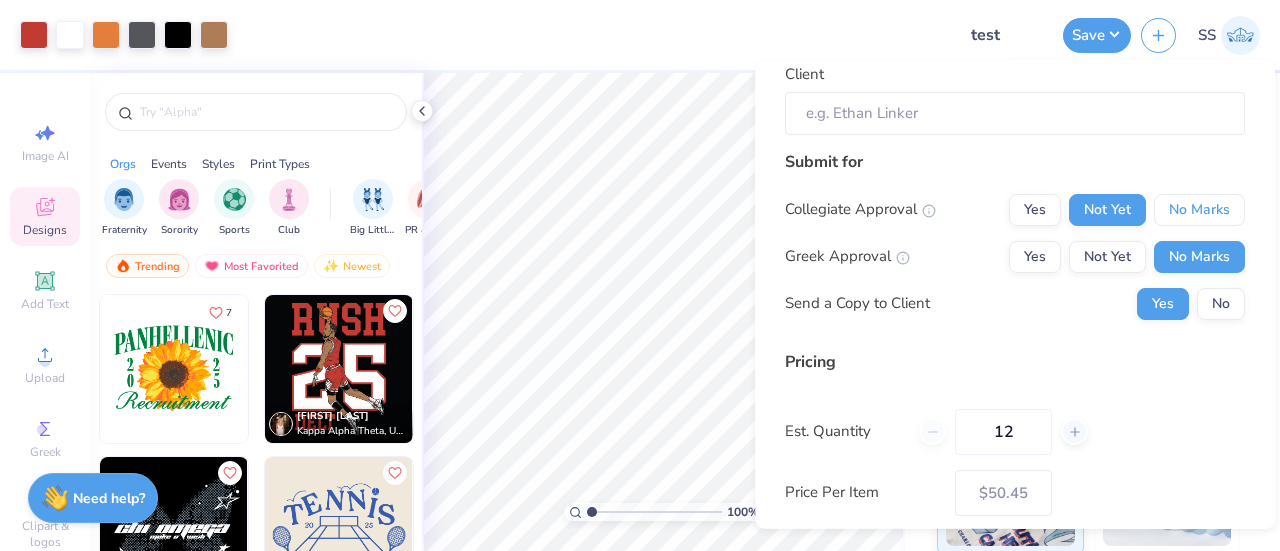 click on "No Marks" at bounding box center (1199, 209) 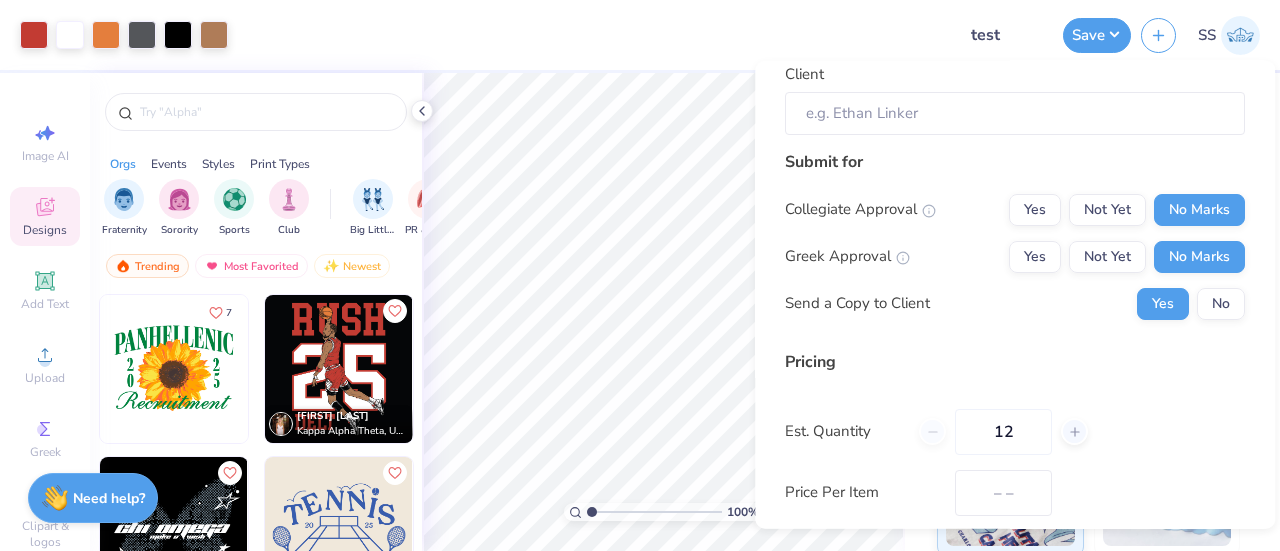 type on "$50.45" 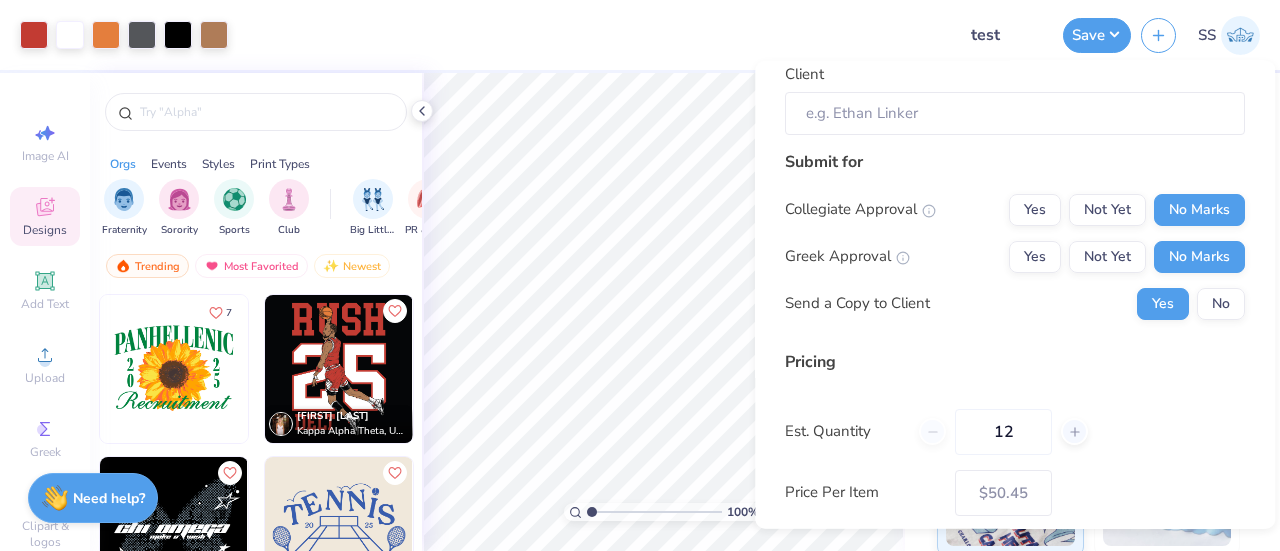 scroll, scrollTop: 0, scrollLeft: 0, axis: both 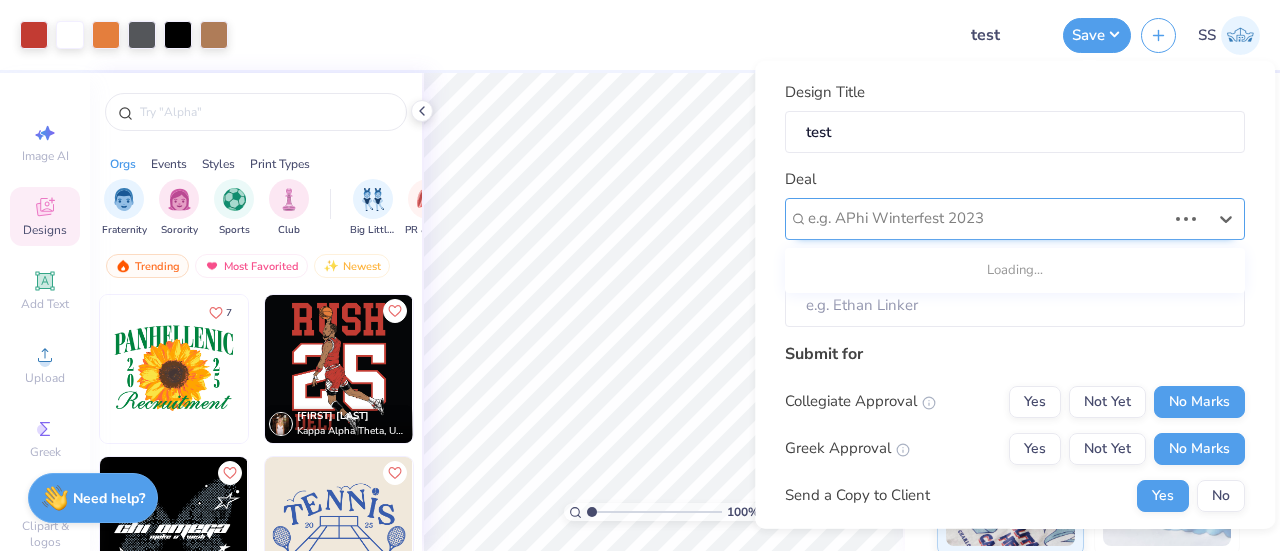 click at bounding box center [987, 218] 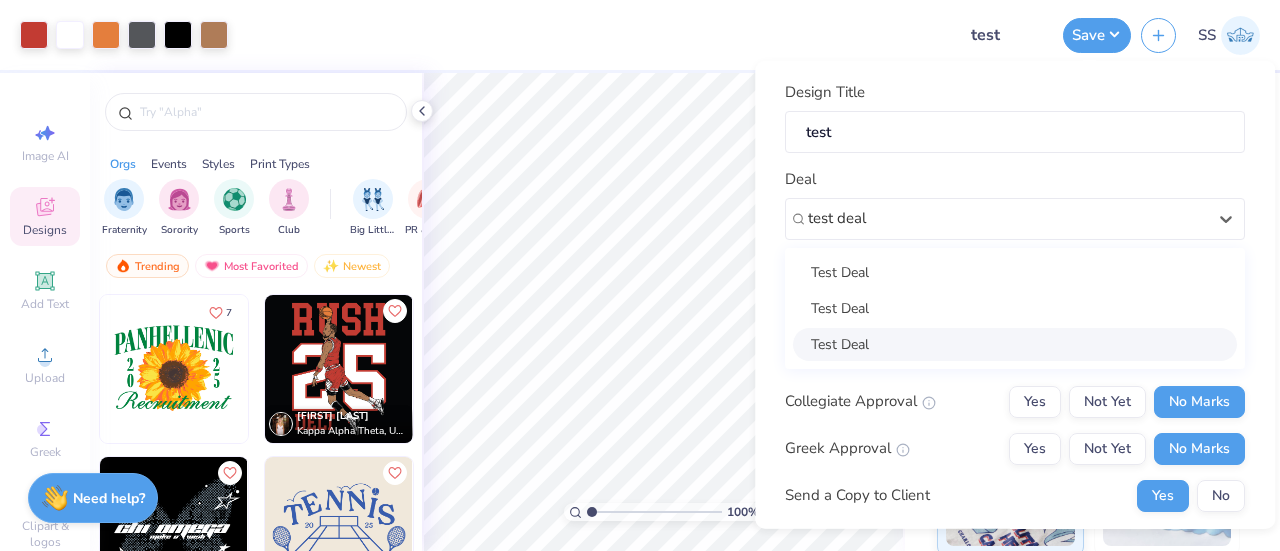 click on "Test Deal" at bounding box center [1015, 343] 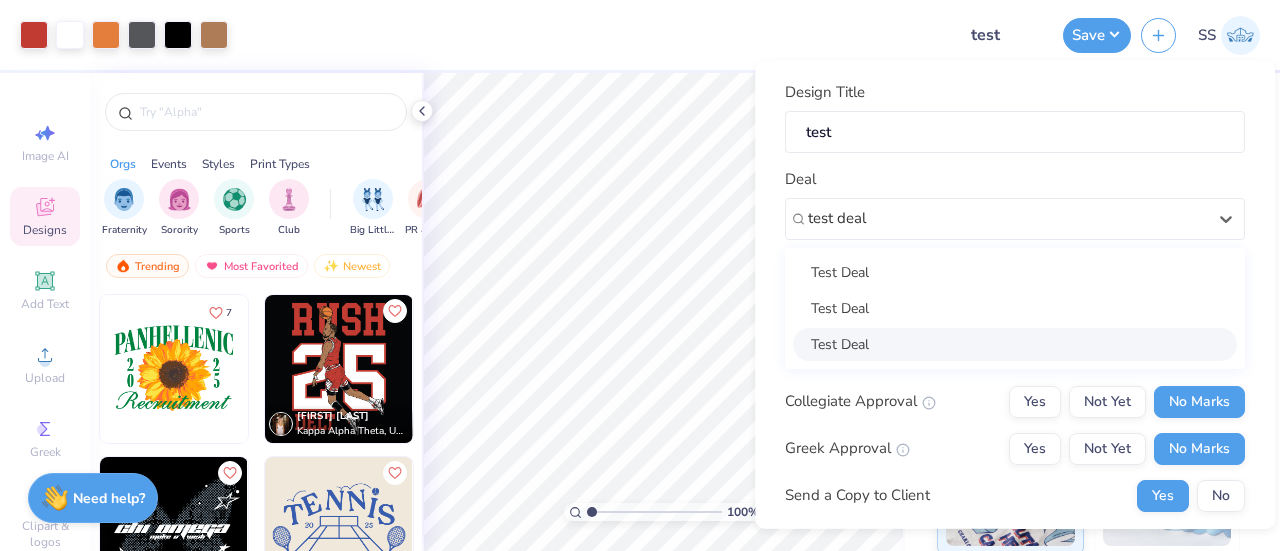 type on "test deal" 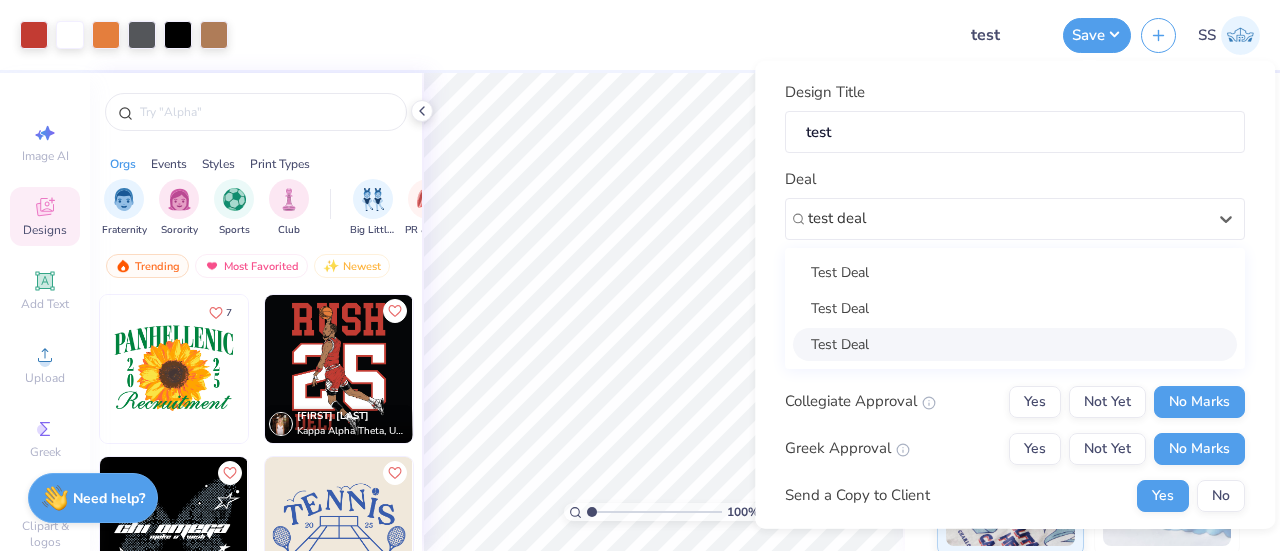 type 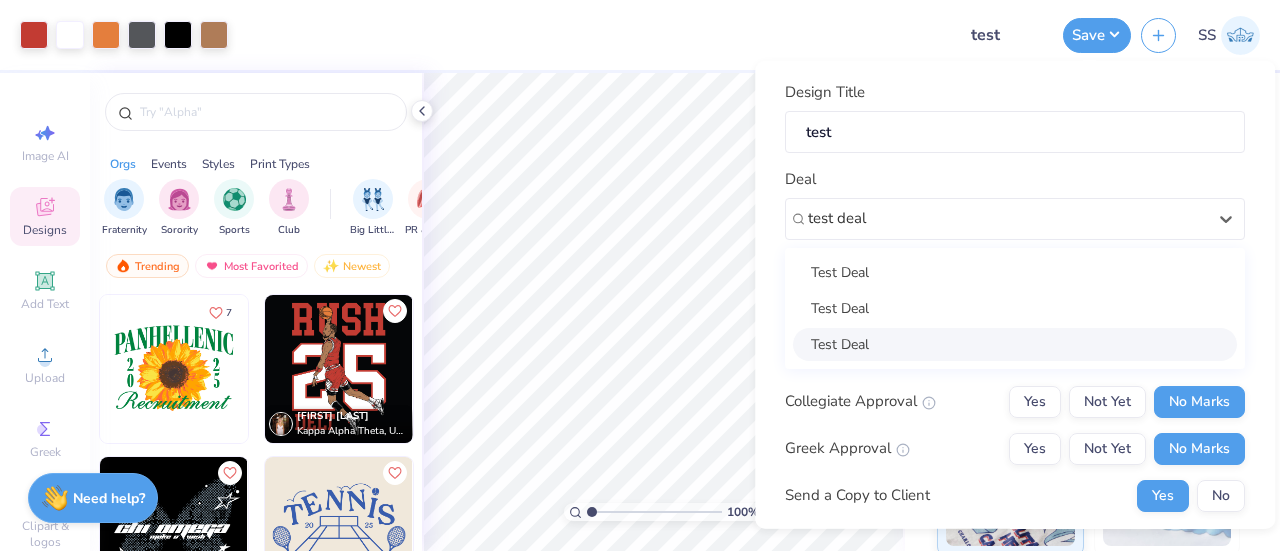 type on "[FIRST] [LAST]" 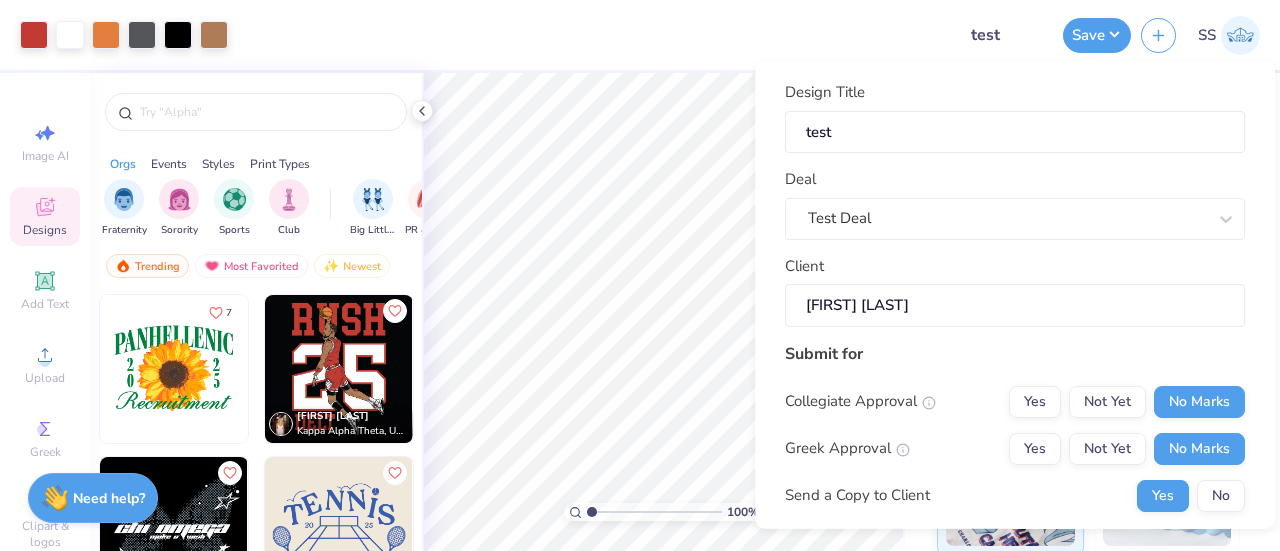 scroll, scrollTop: 334, scrollLeft: 0, axis: vertical 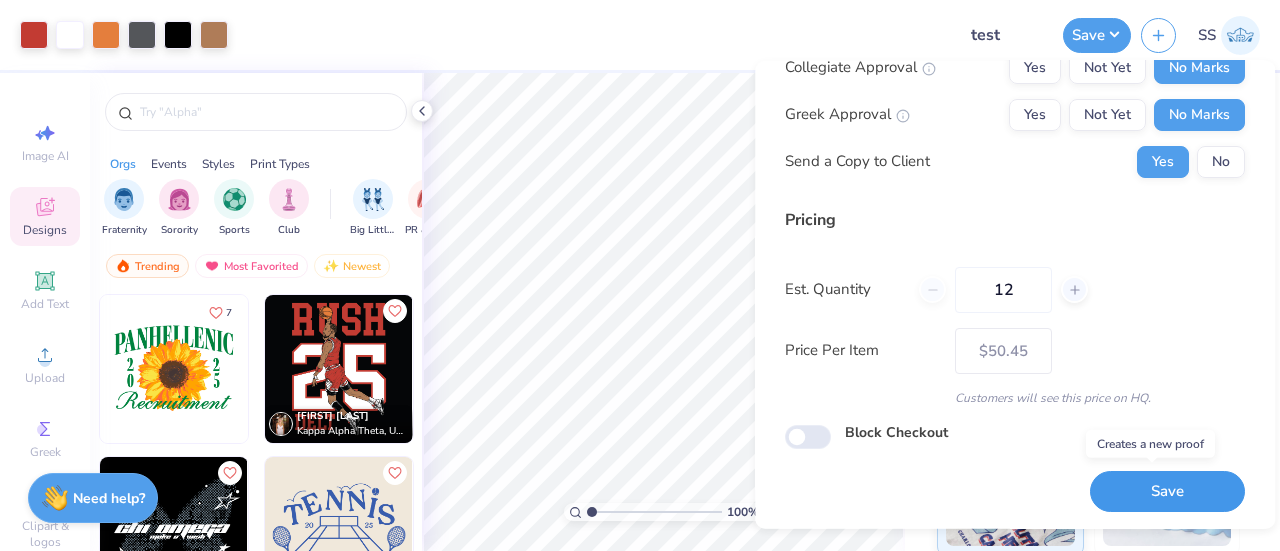 click on "Save" at bounding box center (1167, 491) 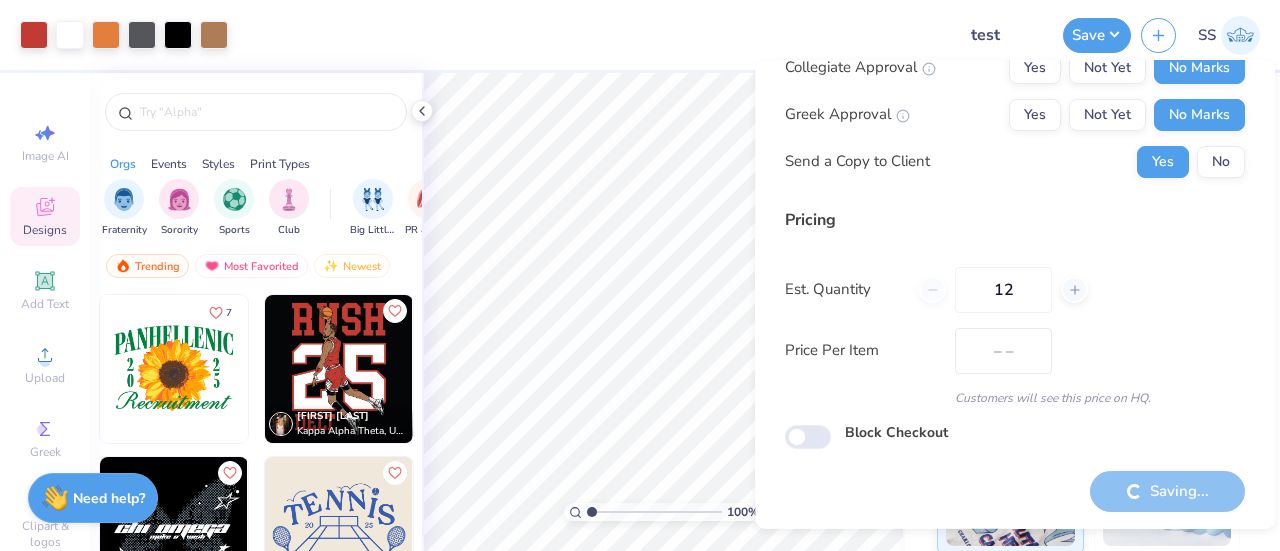 type on "$50.45" 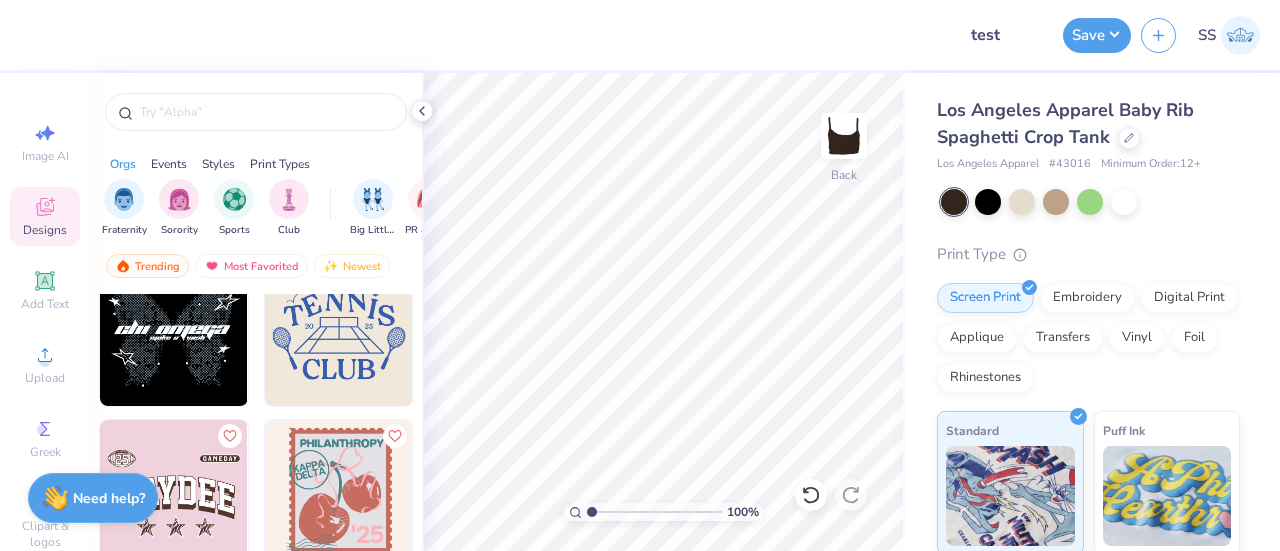 scroll, scrollTop: 200, scrollLeft: 0, axis: vertical 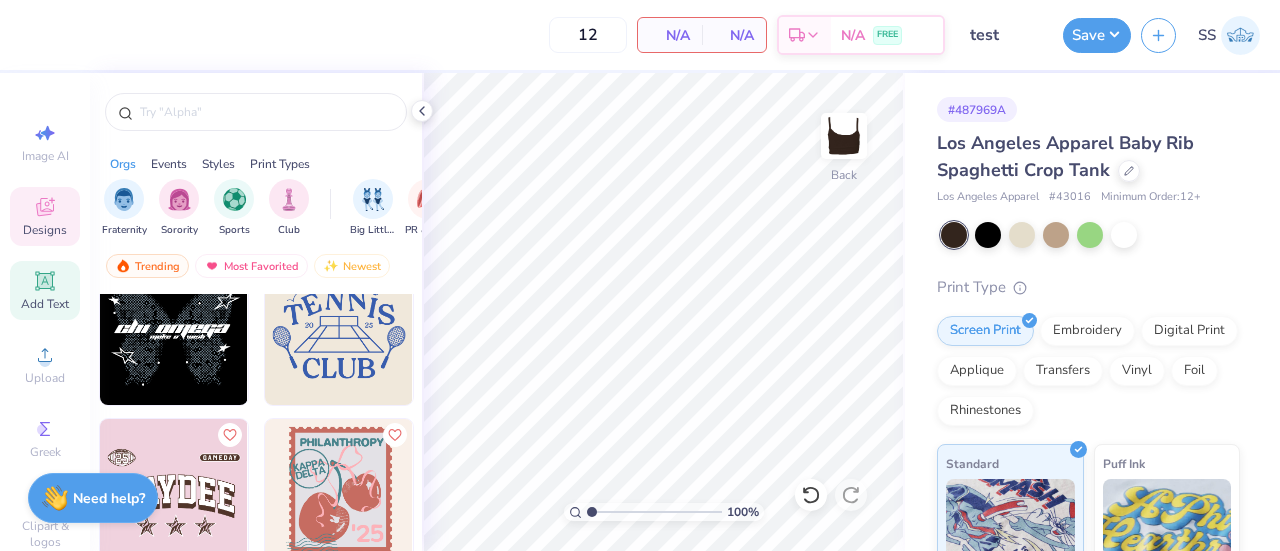 click 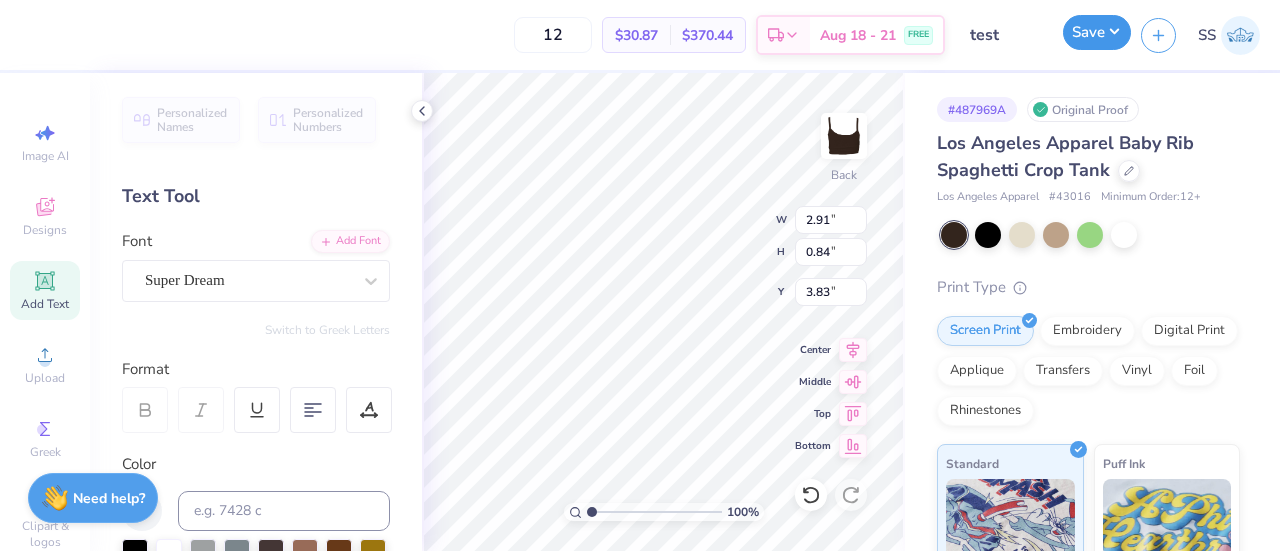 click on "Save" at bounding box center (1097, 32) 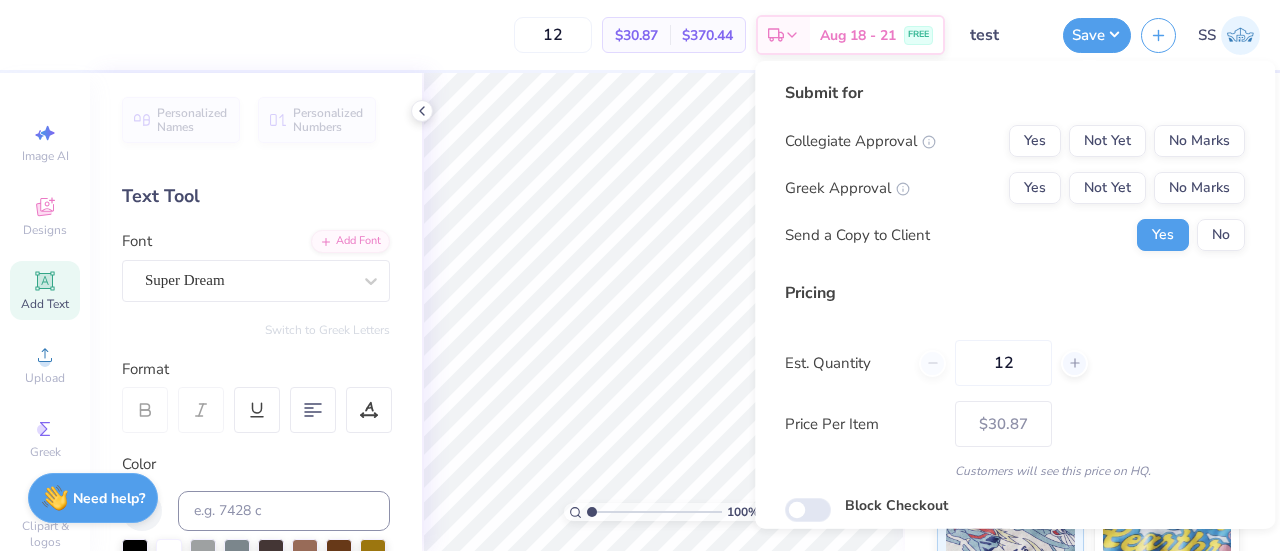 scroll, scrollTop: 74, scrollLeft: 0, axis: vertical 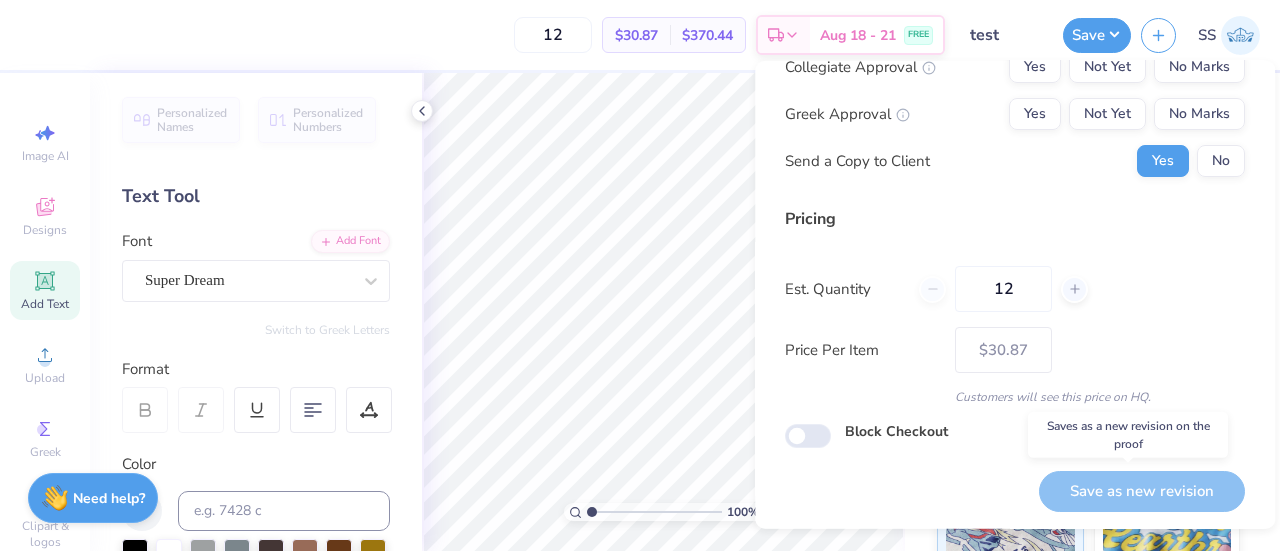 click on "Save as new revision" at bounding box center [1142, 490] 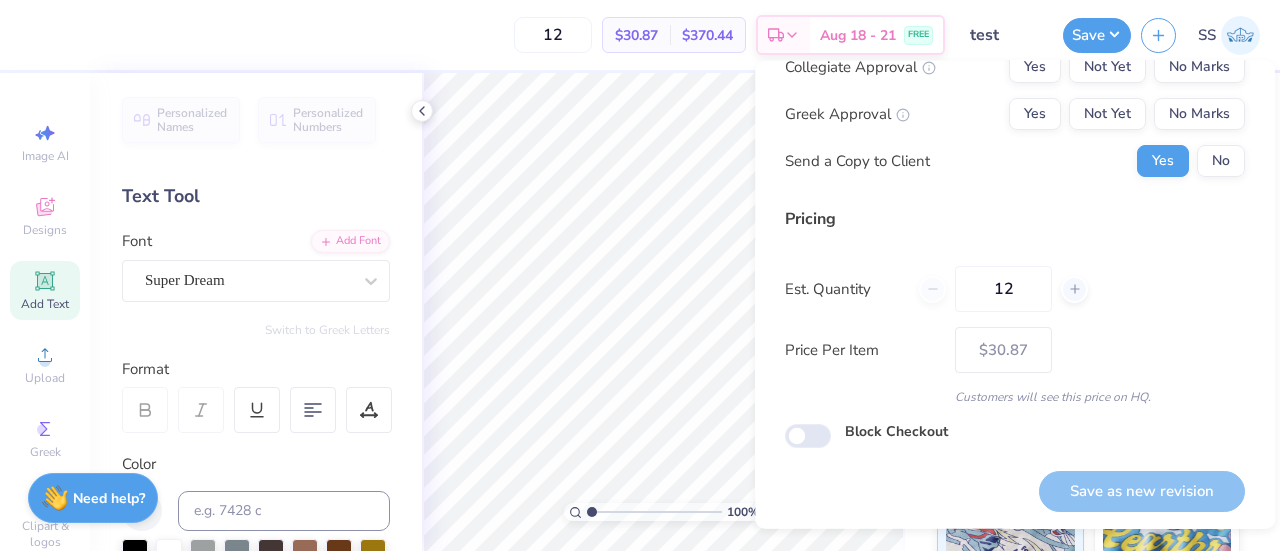 scroll, scrollTop: 0, scrollLeft: 0, axis: both 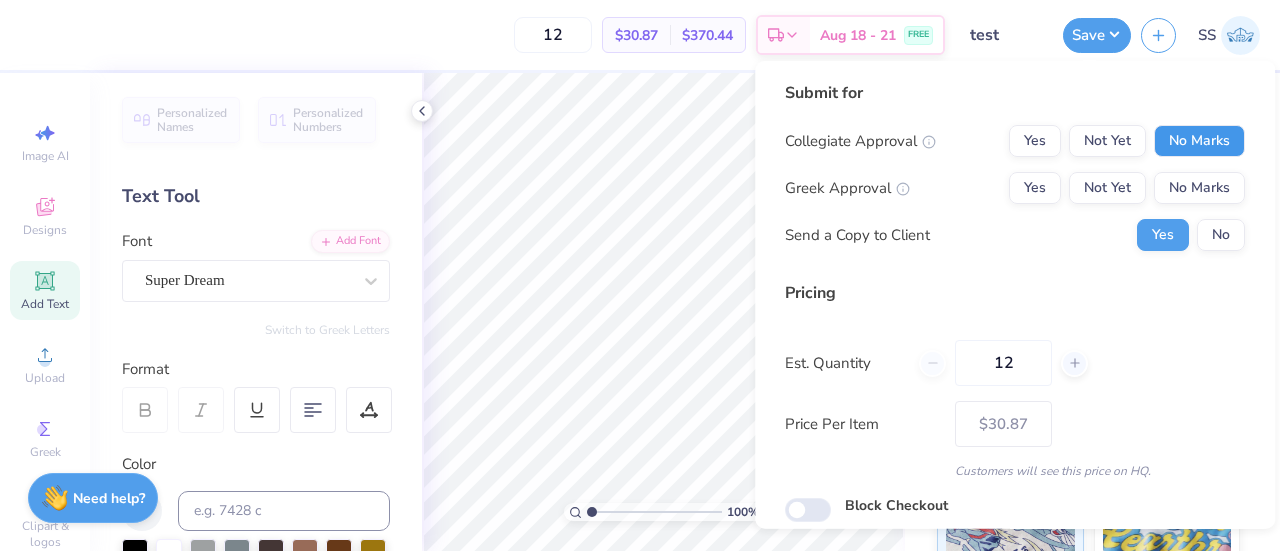 click on "No Marks" at bounding box center (1199, 141) 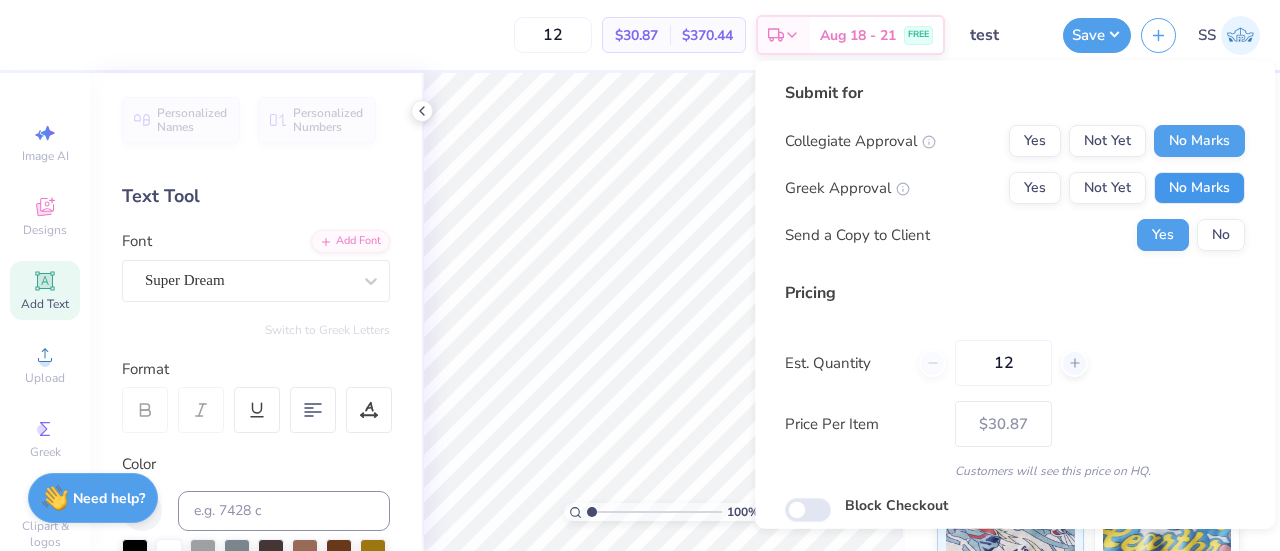 click on "No Marks" at bounding box center [1199, 188] 